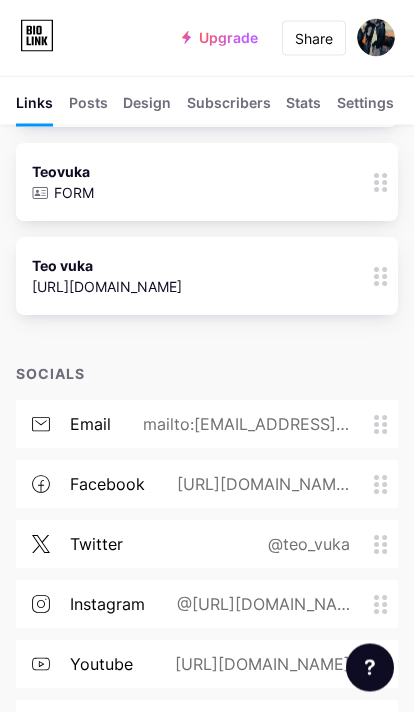scroll, scrollTop: 243, scrollLeft: 0, axis: vertical 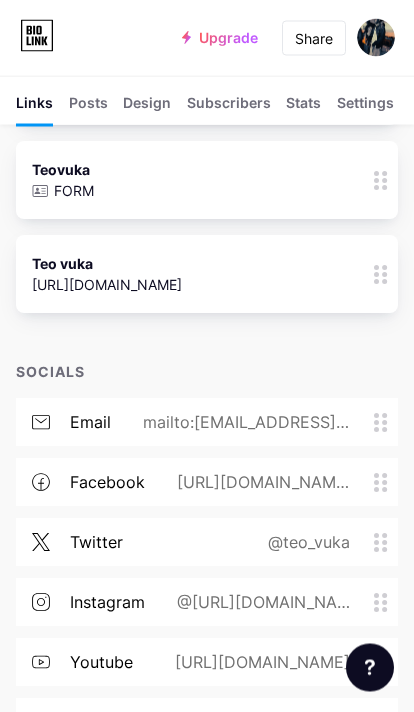 click on "Teovuka
FORM
5" at bounding box center [179, 181] 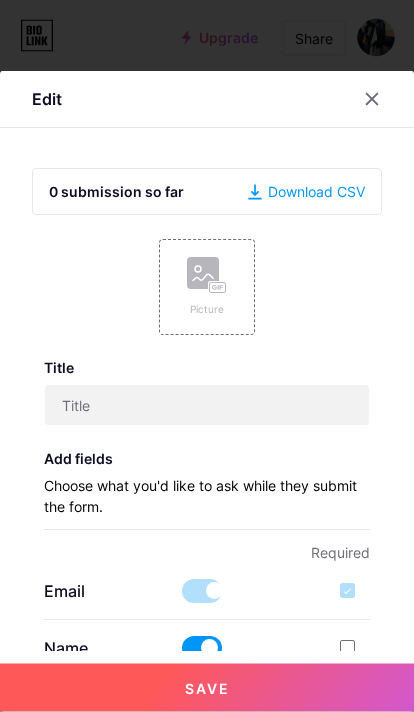 scroll, scrollTop: 244, scrollLeft: 0, axis: vertical 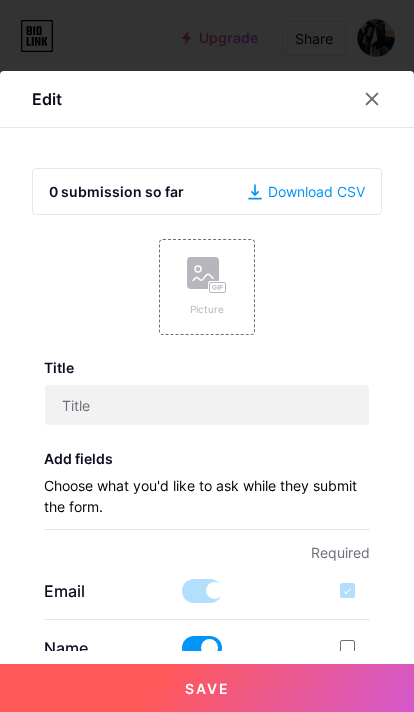 type on "Teovuka" 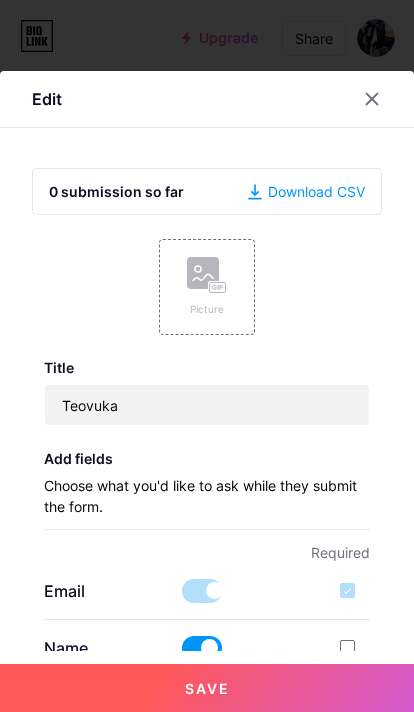 scroll, scrollTop: 105, scrollLeft: 0, axis: vertical 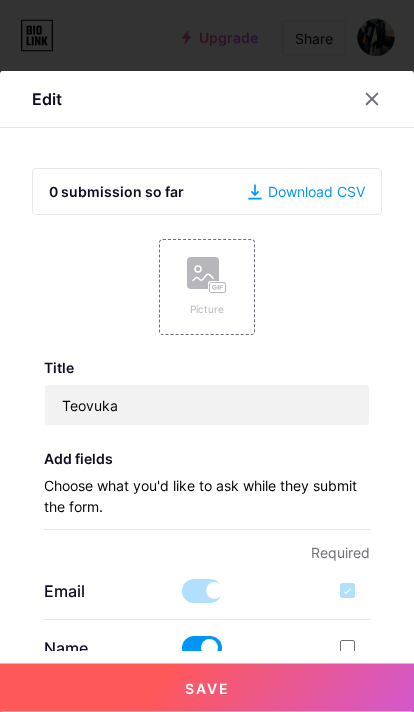 click at bounding box center [355, 648] 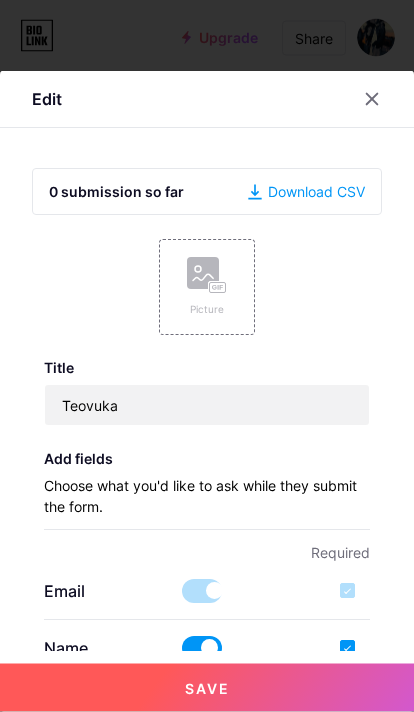 scroll, scrollTop: 106, scrollLeft: 0, axis: vertical 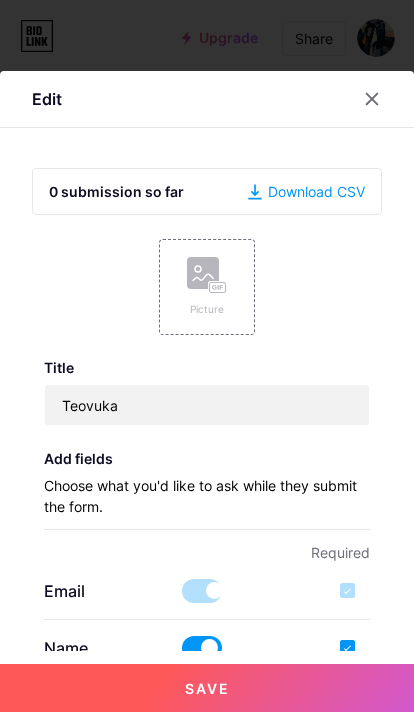 click at bounding box center (347, 704) 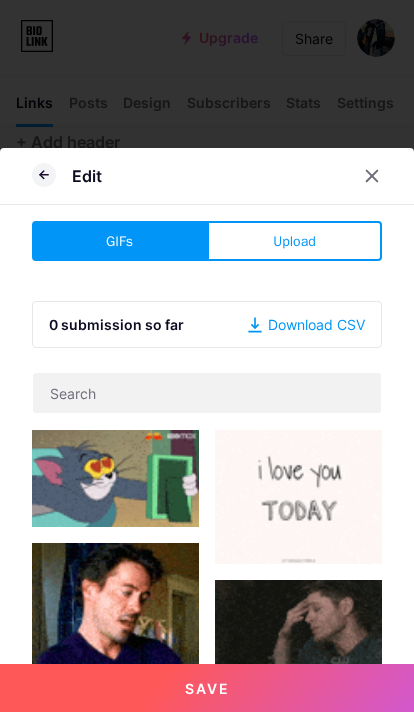 click on "Upload" at bounding box center [294, 241] 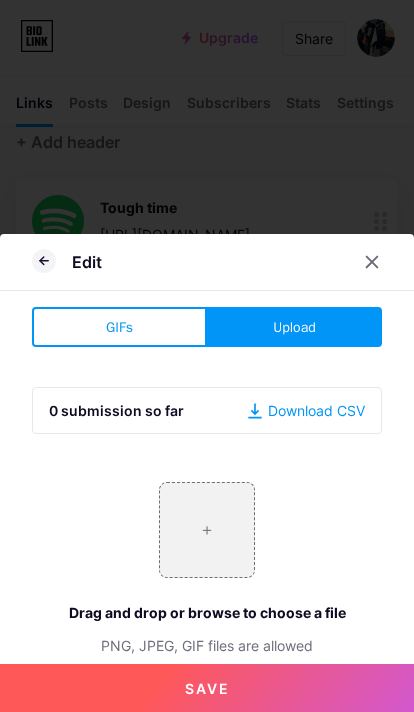 click at bounding box center (207, 530) 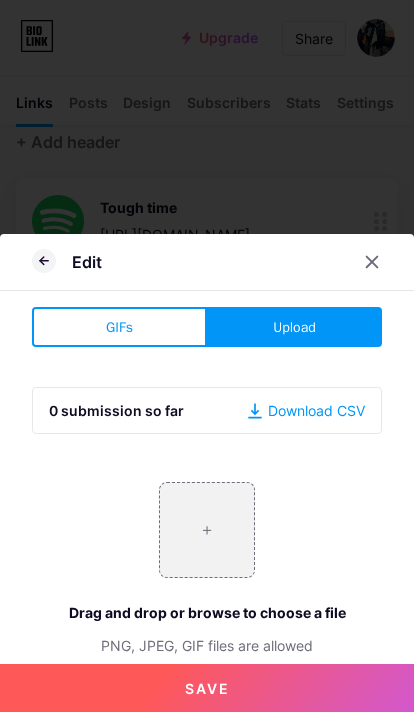 type on "C:\fakepath\IMG_2955.jpeg" 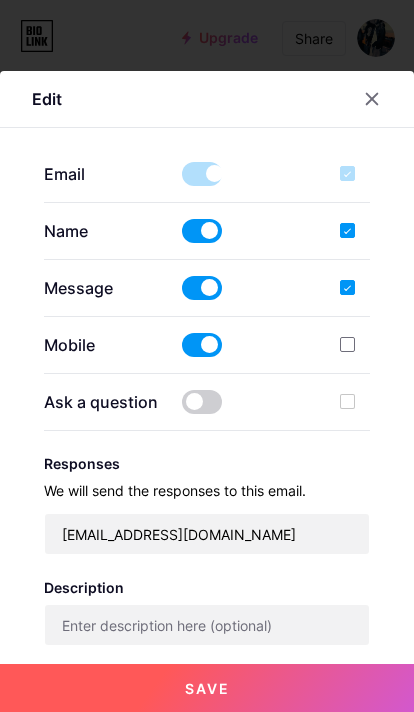 scroll, scrollTop: 418, scrollLeft: 0, axis: vertical 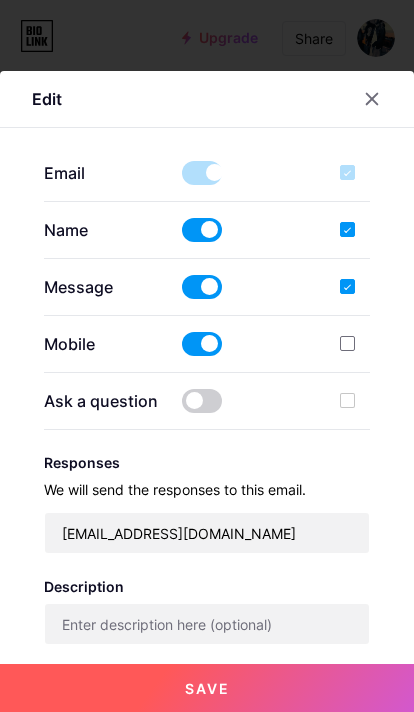 click at bounding box center (202, 401) 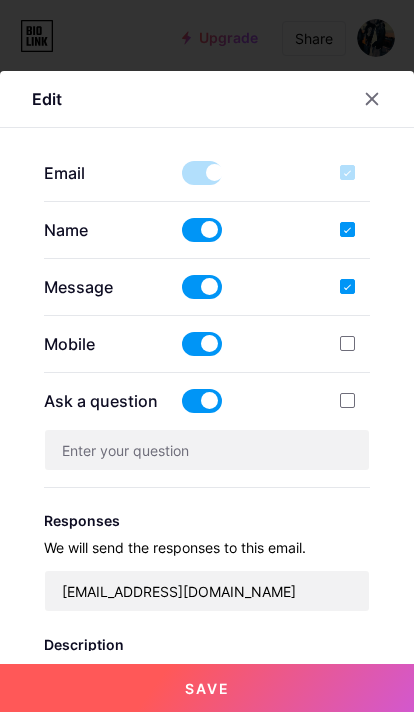 click at bounding box center (202, 401) 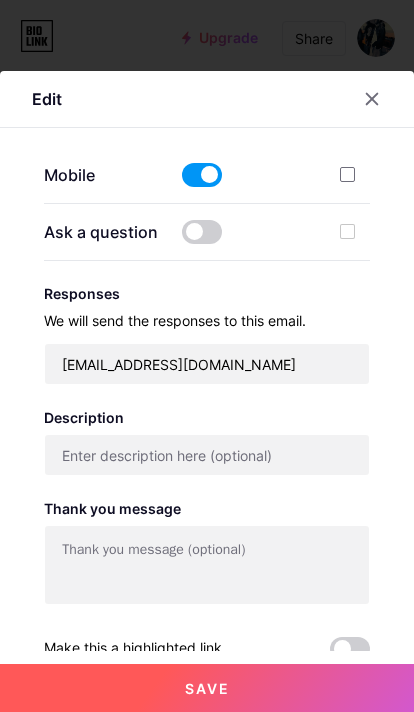 scroll, scrollTop: 586, scrollLeft: 0, axis: vertical 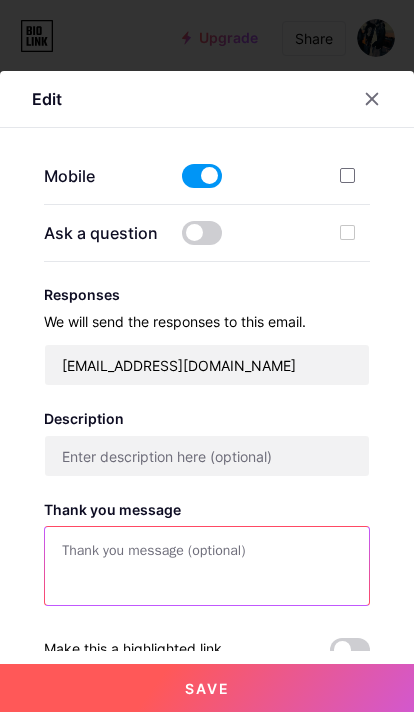 click at bounding box center (207, 567) 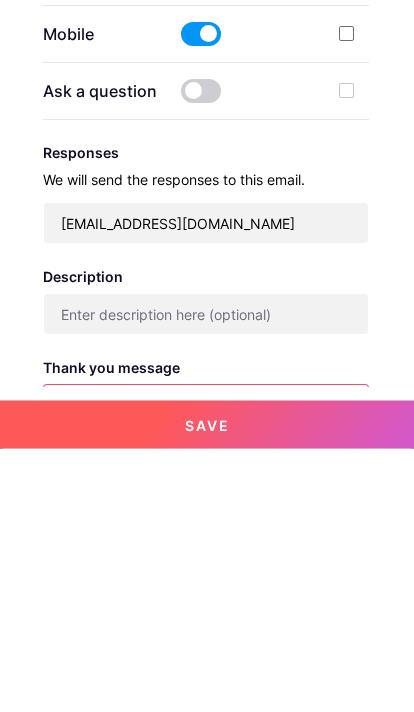 scroll, scrollTop: 463, scrollLeft: 4, axis: both 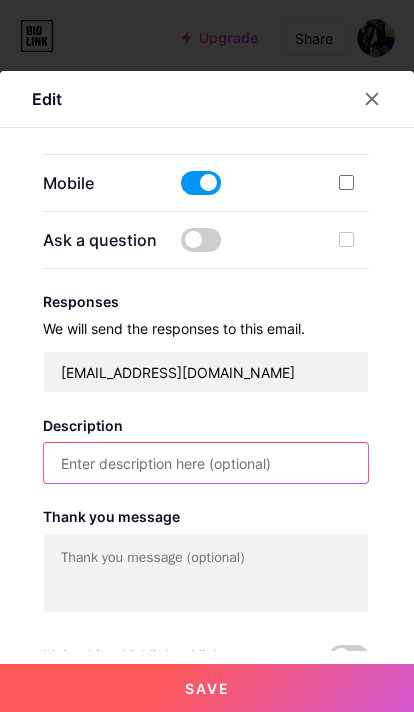 click at bounding box center [206, 463] 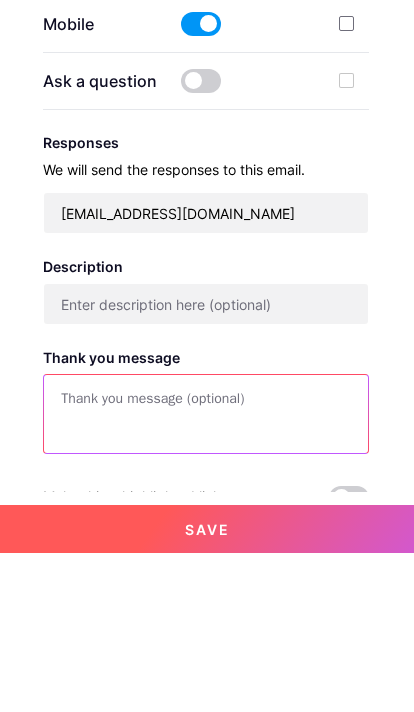 click at bounding box center (206, 574) 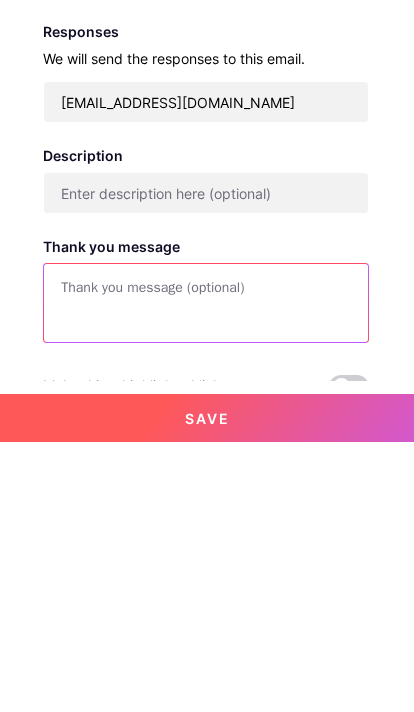 click at bounding box center [206, 574] 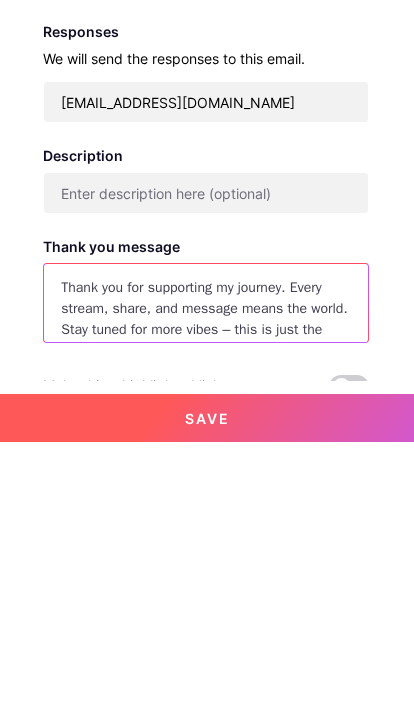 scroll, scrollTop: 16, scrollLeft: 0, axis: vertical 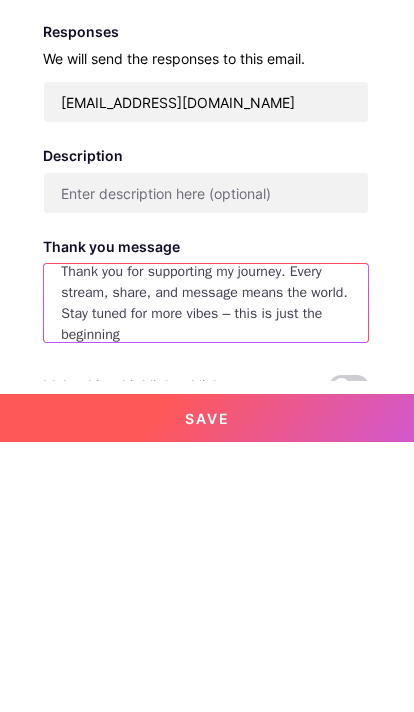 click on "Thank you for supporting my journey. Every stream, share, and message means the world. Stay tuned for more vibes – this is just the beginning" at bounding box center (206, 574) 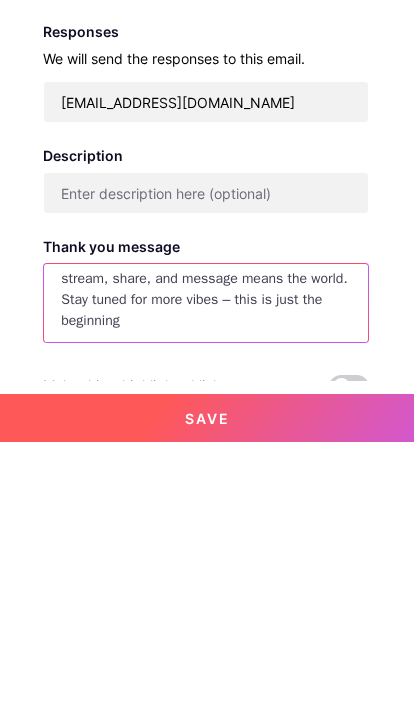 scroll, scrollTop: 586, scrollLeft: 4, axis: both 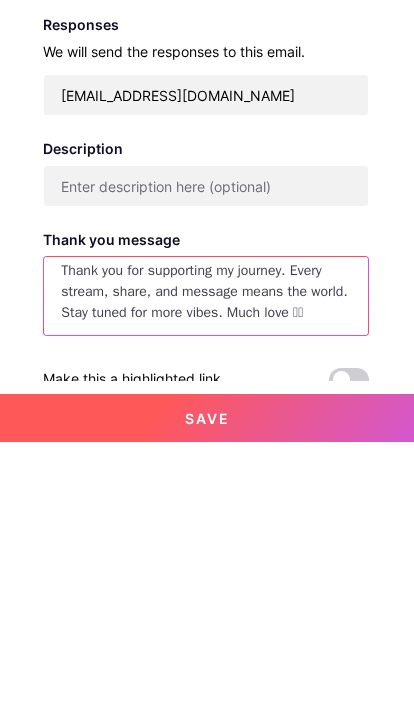 type on "Thank you for supporting my journey. Every stream, share, and message means the world. Stay tuned for more vibes. Much love 🫶🏻" 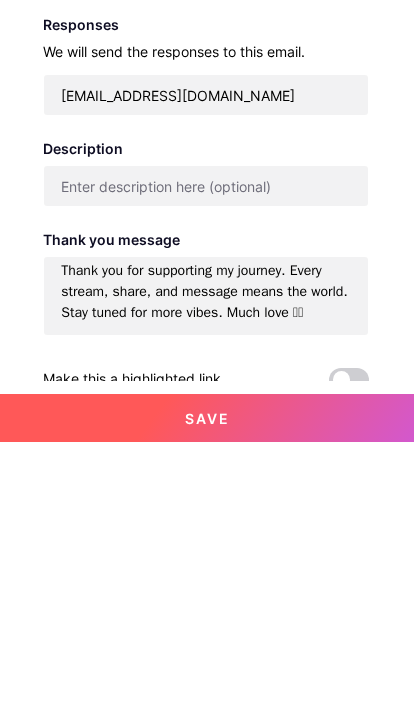 scroll, scrollTop: 639, scrollLeft: 0, axis: vertical 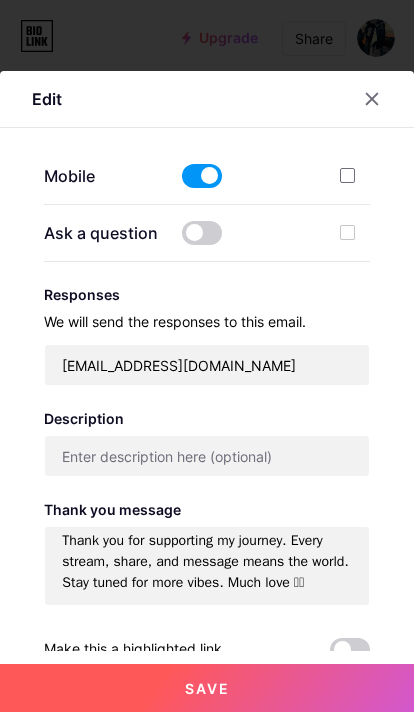 click at bounding box center [350, 650] 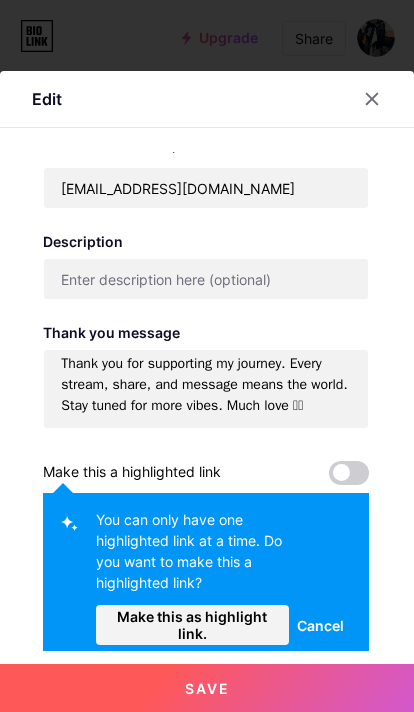 scroll, scrollTop: 762, scrollLeft: 4, axis: both 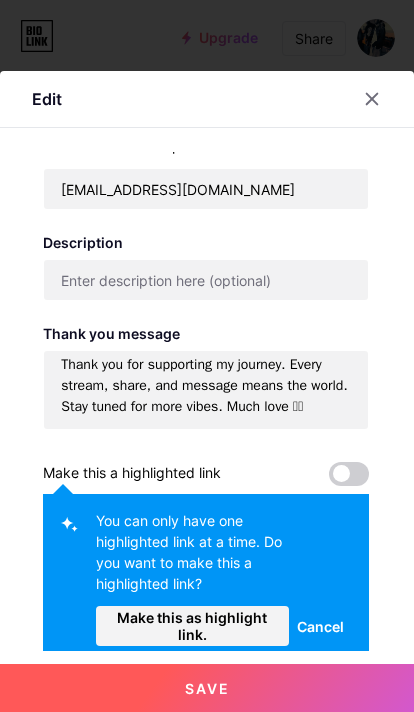 click on "Save" at bounding box center (207, 688) 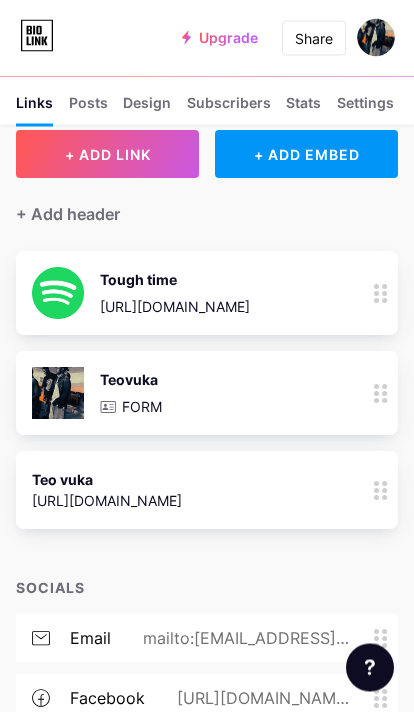 scroll, scrollTop: 0, scrollLeft: 0, axis: both 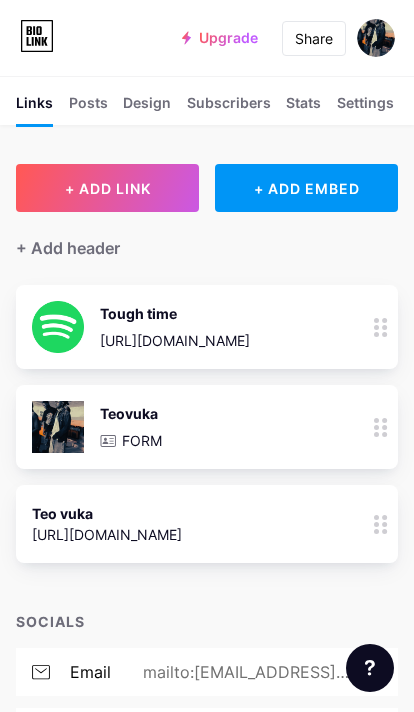 click at bounding box center [381, 524] 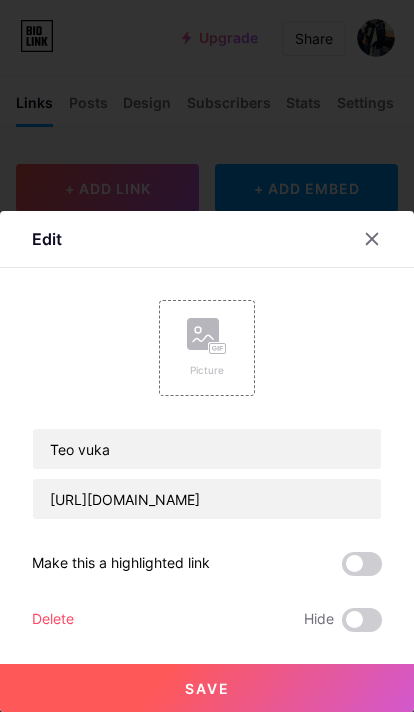 click 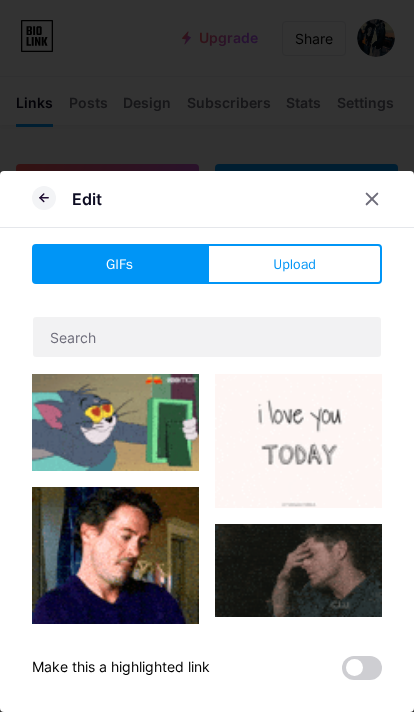 click on "Upload" at bounding box center (294, 264) 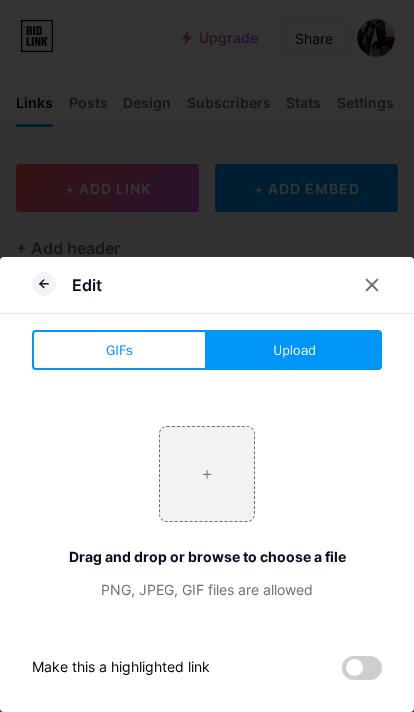 click at bounding box center [207, 474] 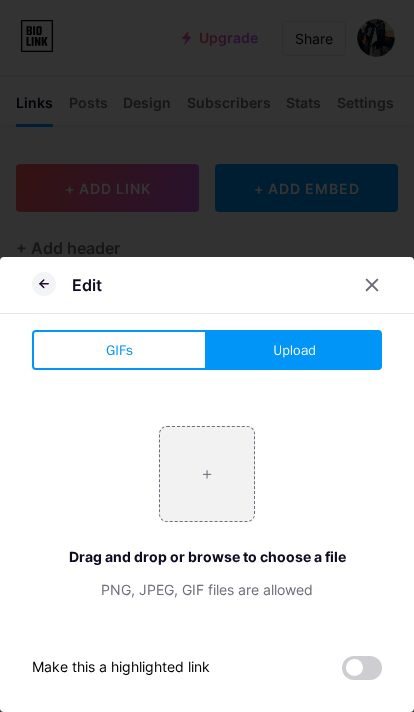 type on "C:\fakepath\IMG_2955.jpeg" 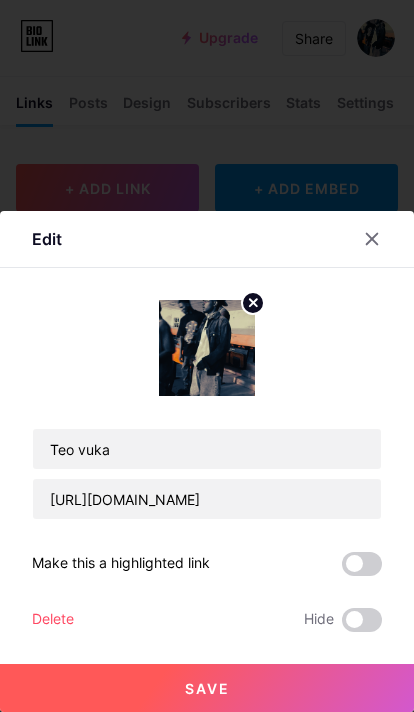 click on "Save" at bounding box center (207, 688) 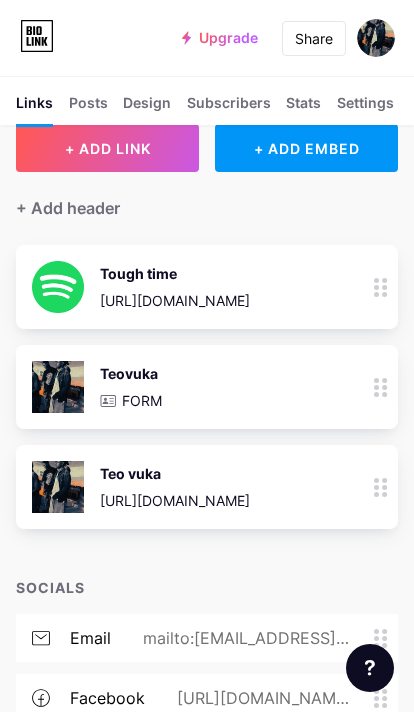 scroll, scrollTop: 26, scrollLeft: 0, axis: vertical 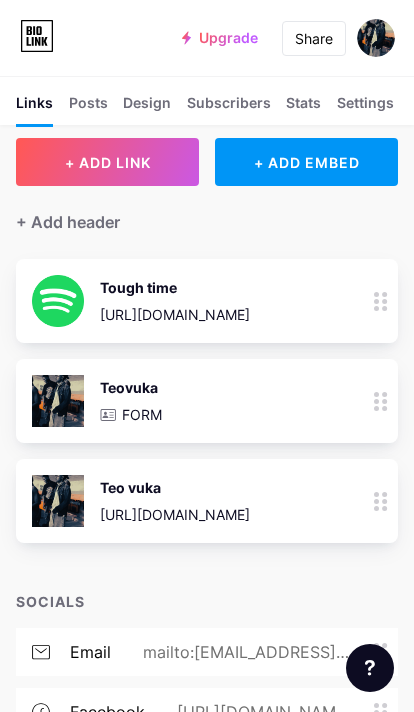 click 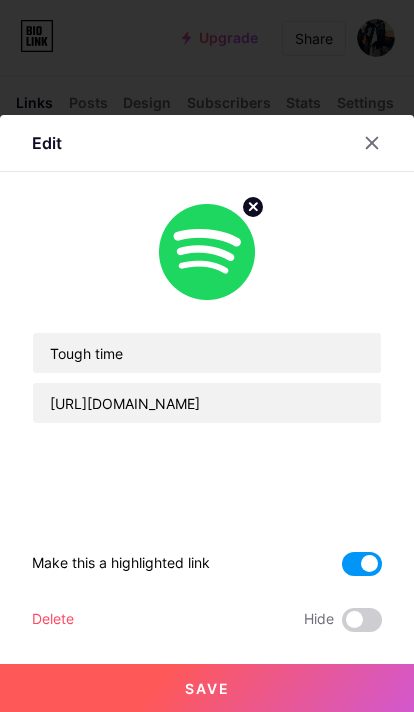 click at bounding box center (372, 143) 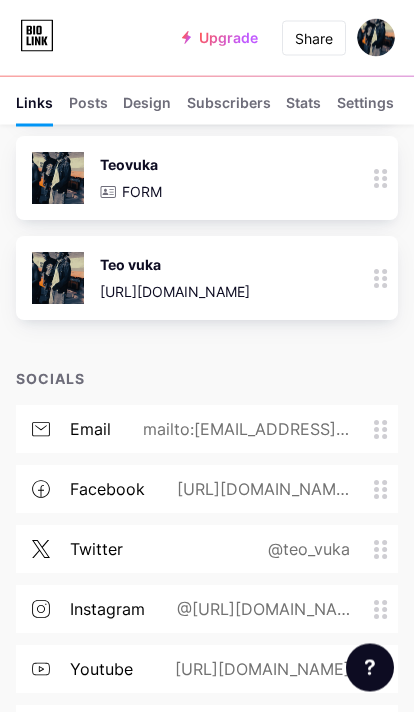 scroll, scrollTop: 252, scrollLeft: 0, axis: vertical 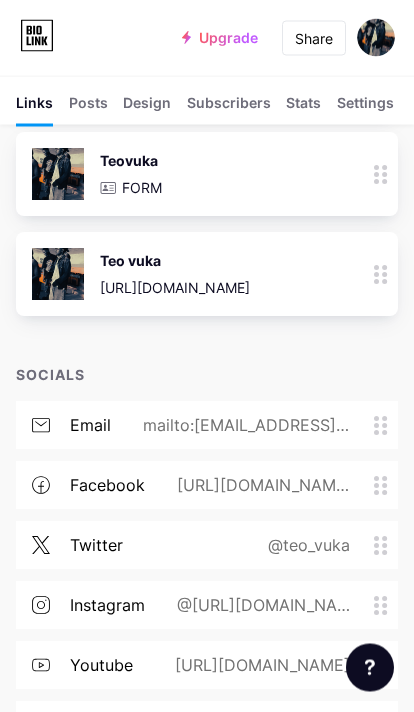 click on "email
mailto:[EMAIL_ADDRESS][DOMAIN_NAME]" at bounding box center [207, 426] 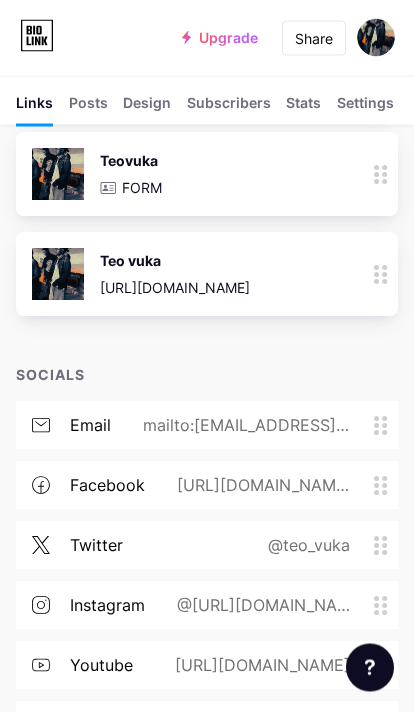 scroll, scrollTop: 253, scrollLeft: 0, axis: vertical 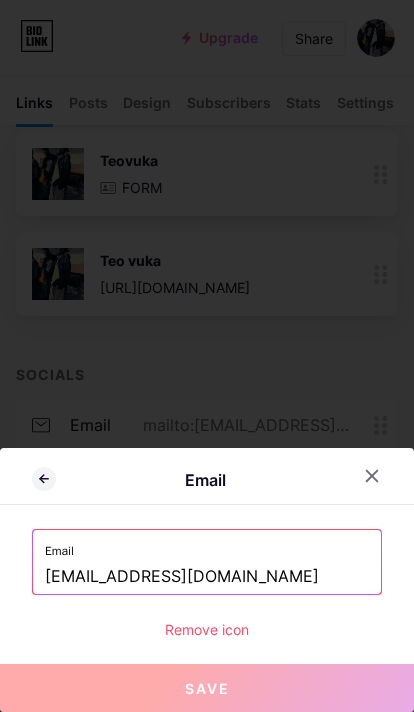 click at bounding box center (207, 356) 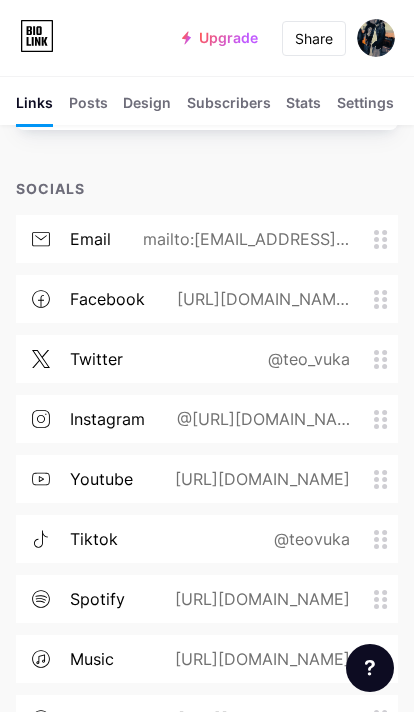 scroll, scrollTop: 438, scrollLeft: 0, axis: vertical 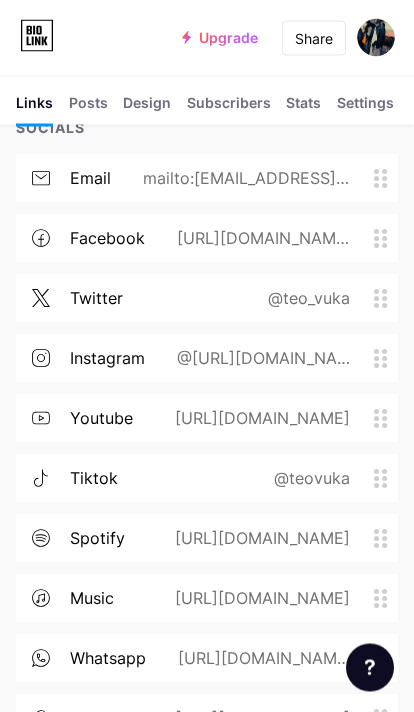 click at bounding box center (386, 299) 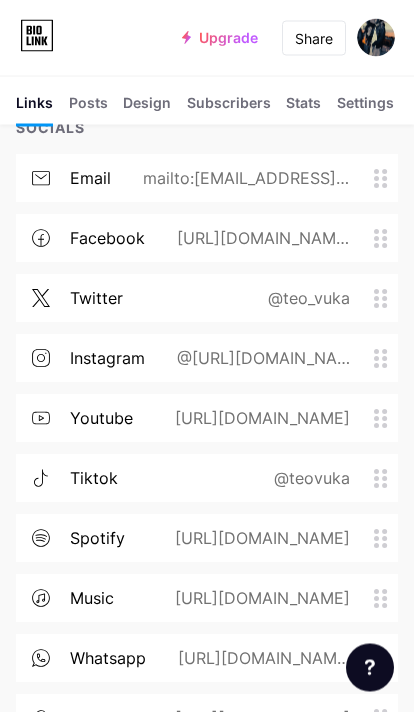 scroll, scrollTop: 500, scrollLeft: 0, axis: vertical 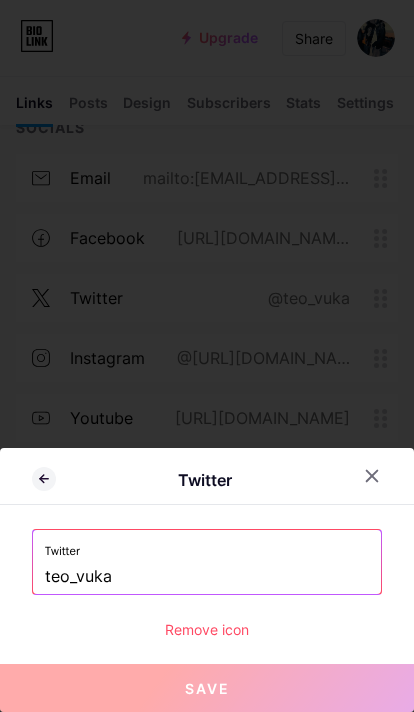 click at bounding box center [207, 356] 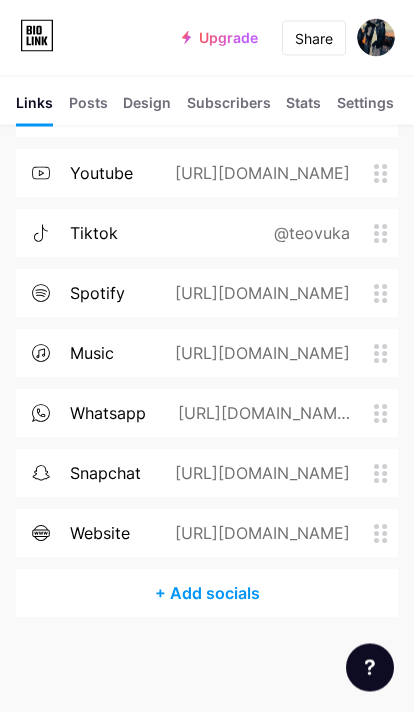 scroll, scrollTop: 745, scrollLeft: 0, axis: vertical 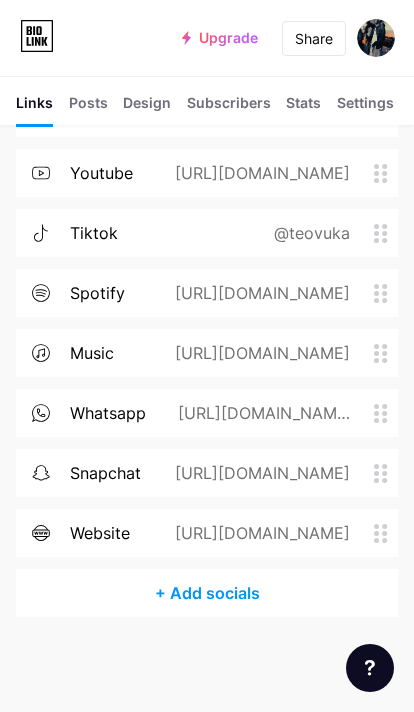 click on "+ Add socials" at bounding box center (207, 593) 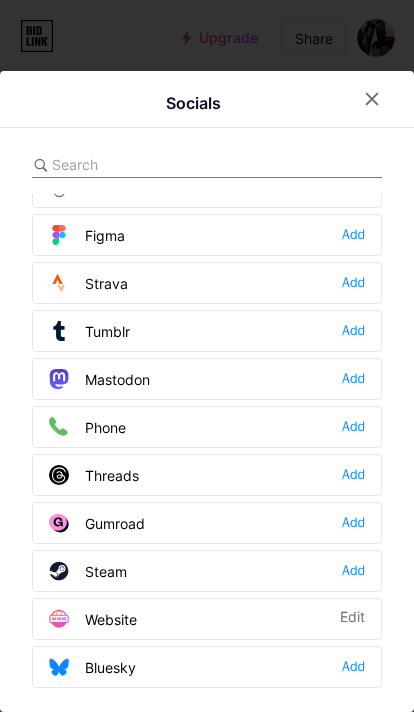 scroll, scrollTop: 1804, scrollLeft: 0, axis: vertical 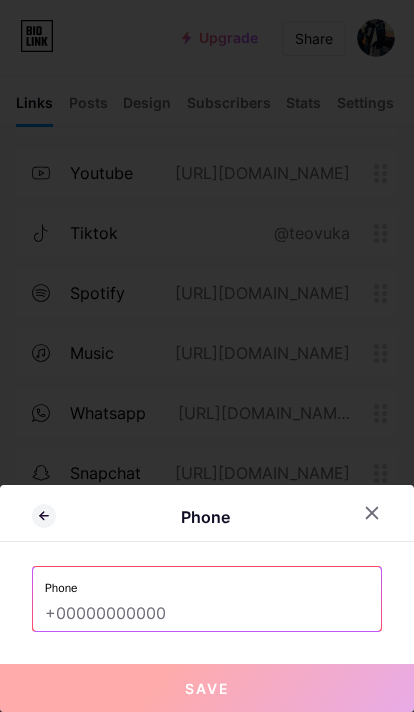 click at bounding box center [207, 614] 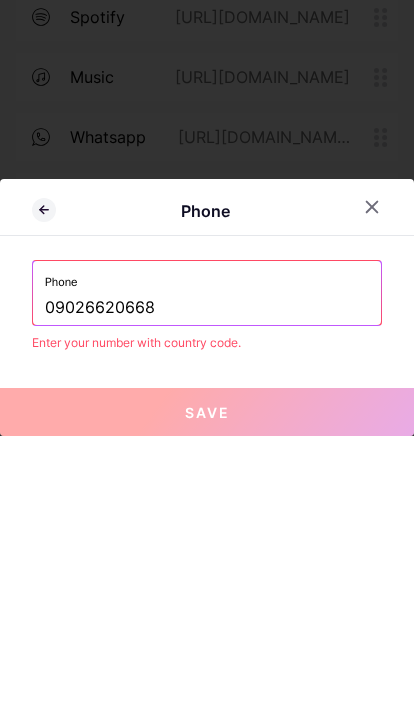 click on "09026620668" at bounding box center [207, 584] 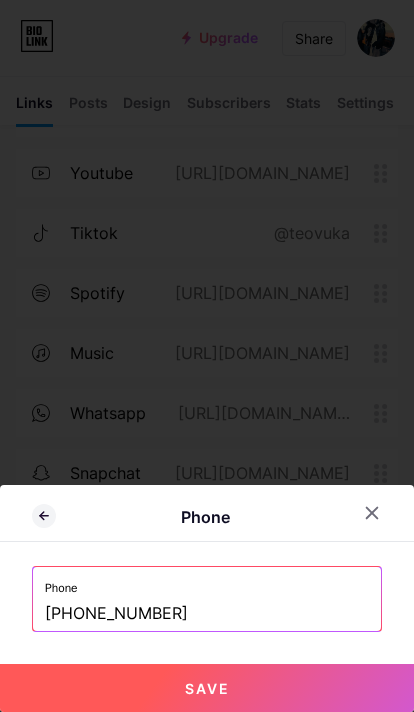 click on "Save" at bounding box center [207, 688] 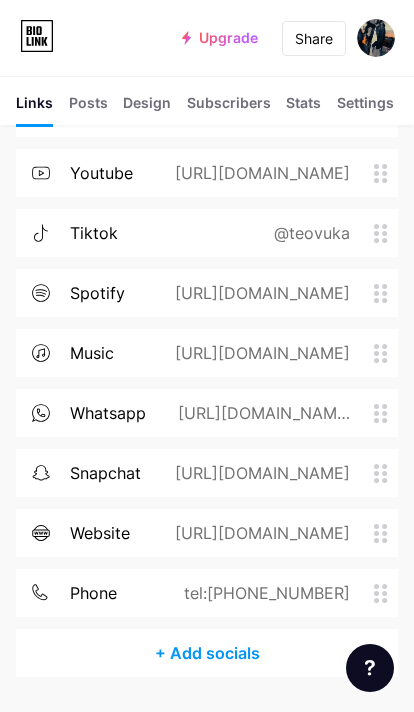 click on "+ Add socials" at bounding box center (207, 653) 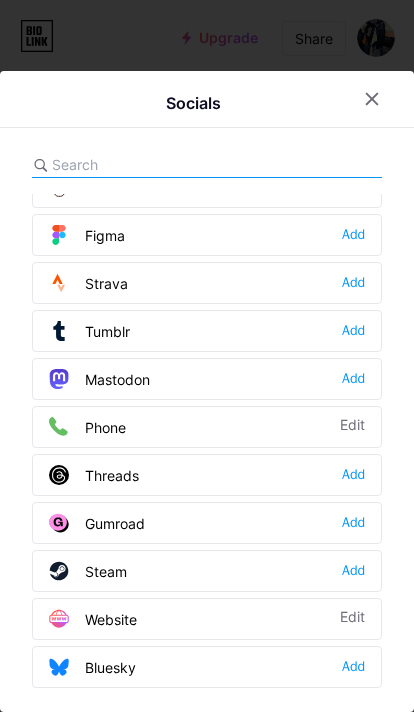 scroll, scrollTop: 1804, scrollLeft: 0, axis: vertical 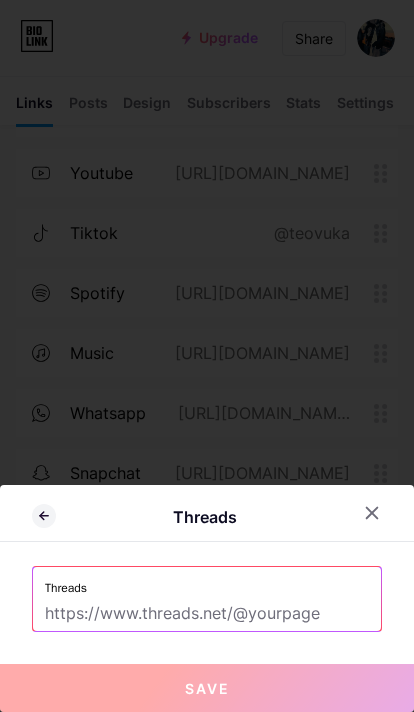 click at bounding box center [207, 614] 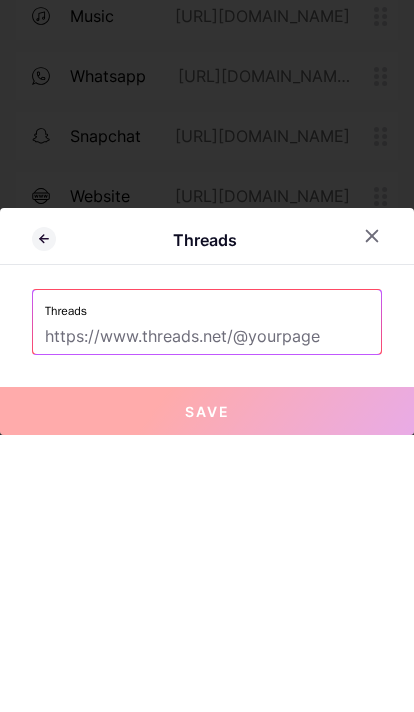 scroll, scrollTop: 806, scrollLeft: 0, axis: vertical 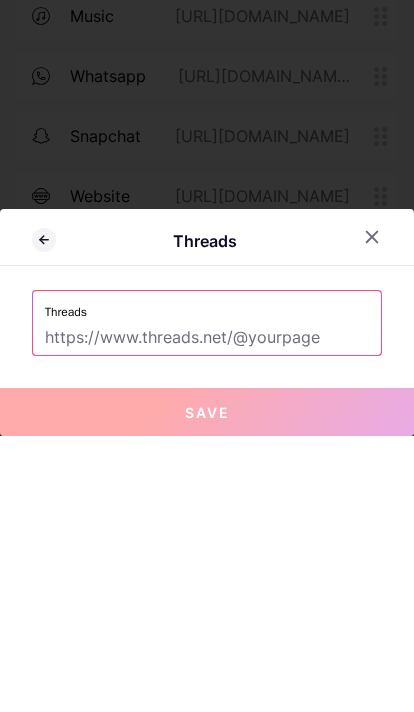 click at bounding box center (207, 614) 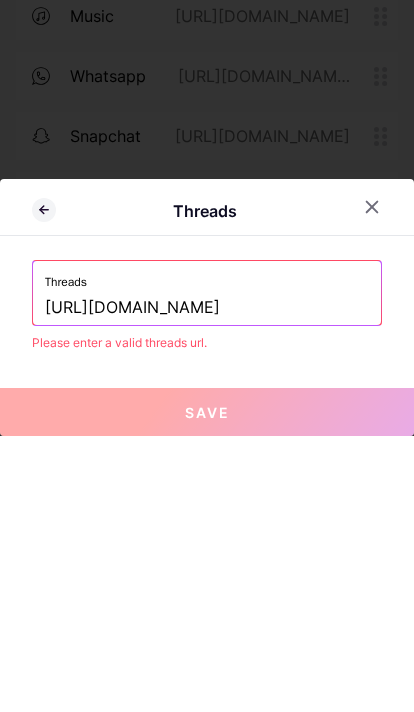 scroll, scrollTop: 805, scrollLeft: 0, axis: vertical 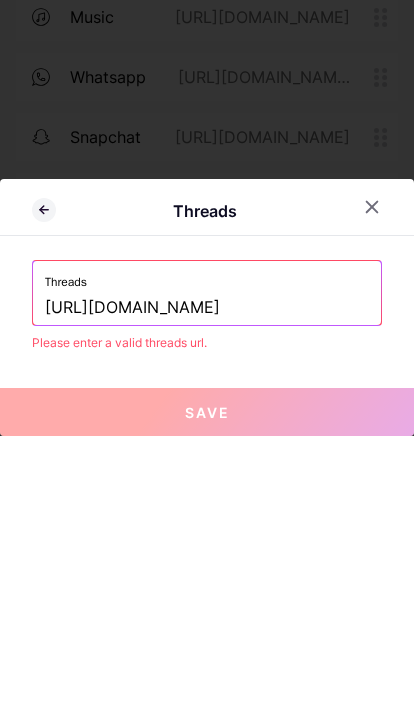 click on "[URL][DOMAIN_NAME]" at bounding box center [207, 584] 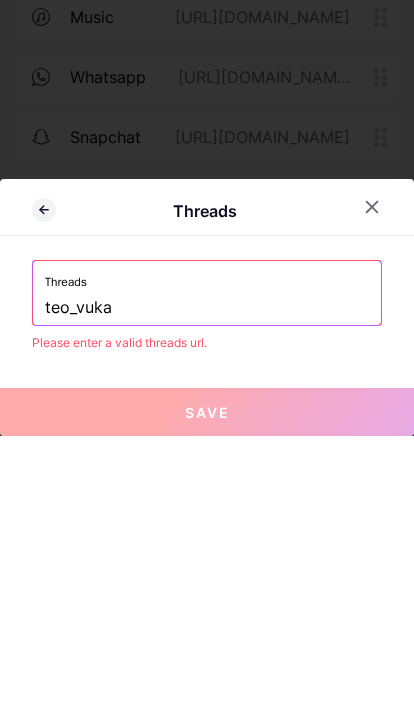 click on "teo_vuka" at bounding box center (207, 584) 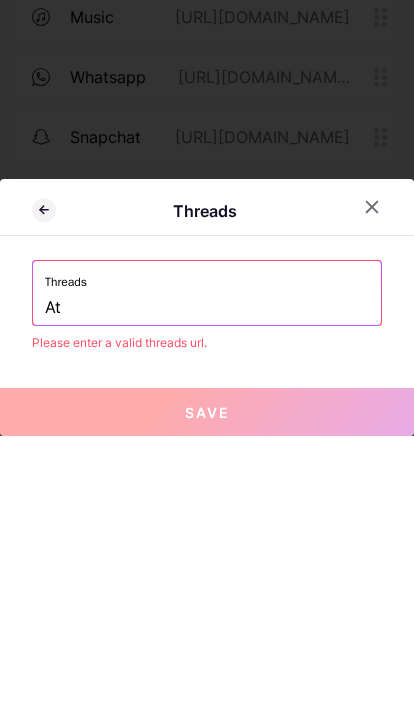 type on "A" 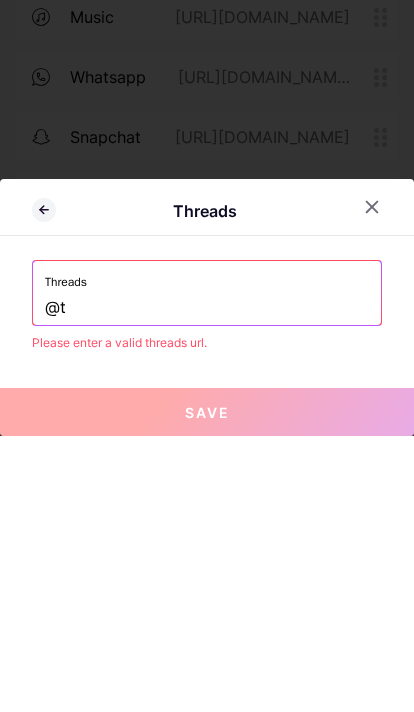 type on "@" 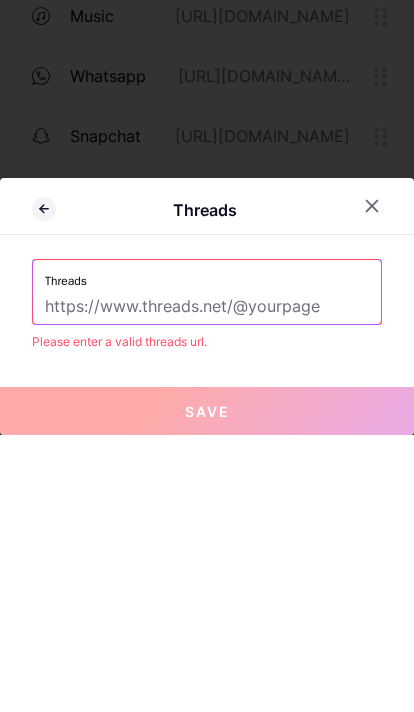 click at bounding box center (207, 584) 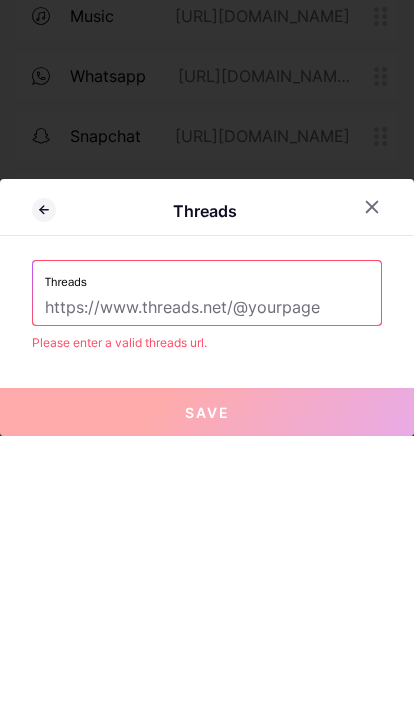 click at bounding box center (207, 584) 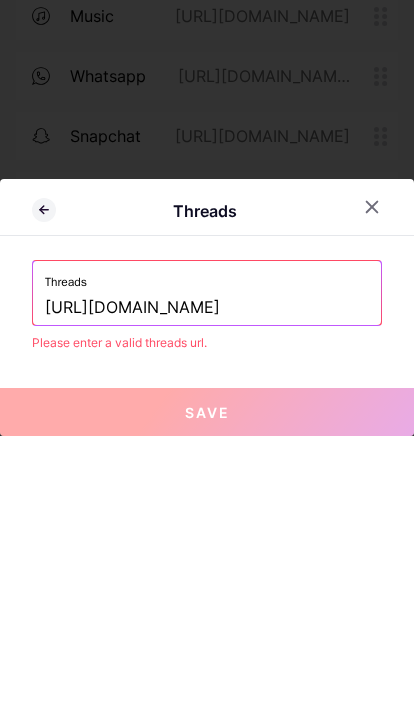 scroll, scrollTop: 805, scrollLeft: 0, axis: vertical 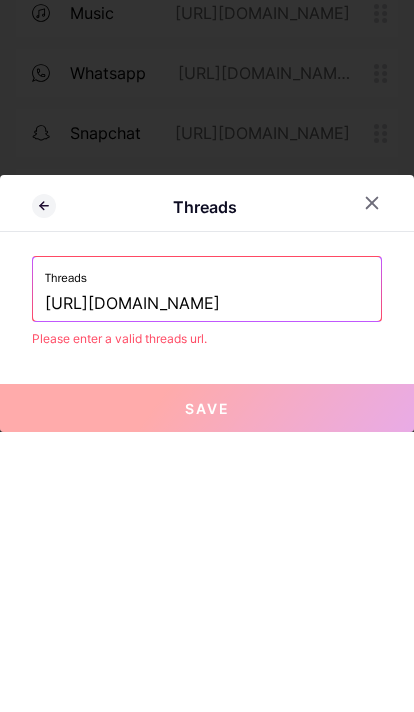 click on "[URL][DOMAIN_NAME]" at bounding box center [207, 584] 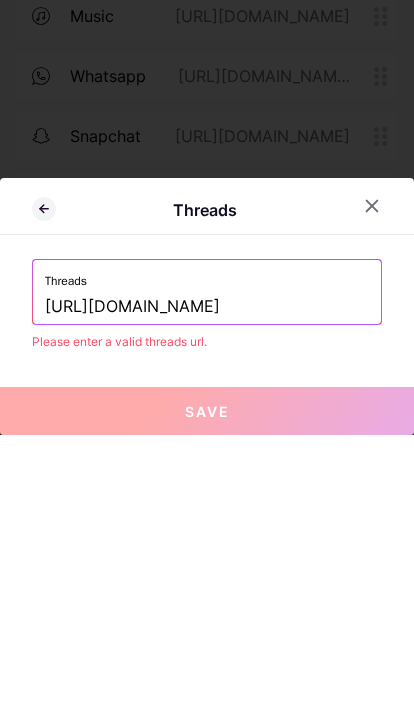 click on "[URL][DOMAIN_NAME]" at bounding box center [207, 584] 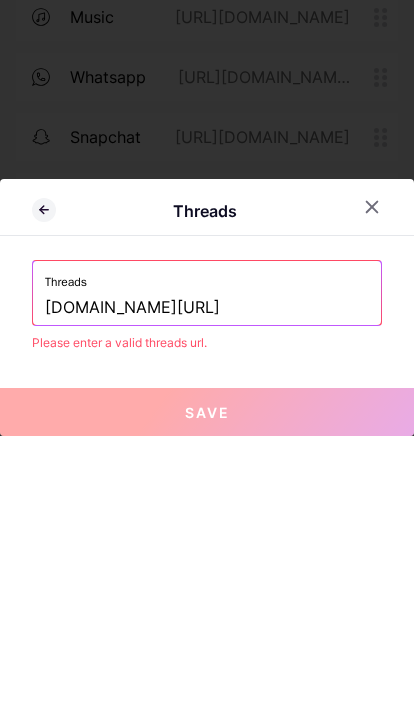 paste on "[URL][DOMAIN_NAME]" 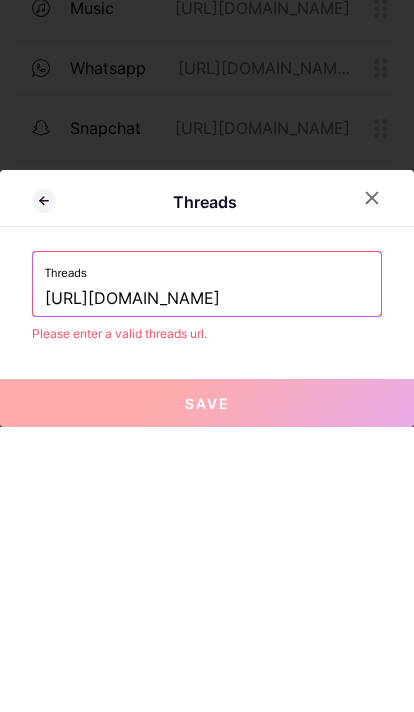 click on "[URL][DOMAIN_NAME]" at bounding box center [207, 584] 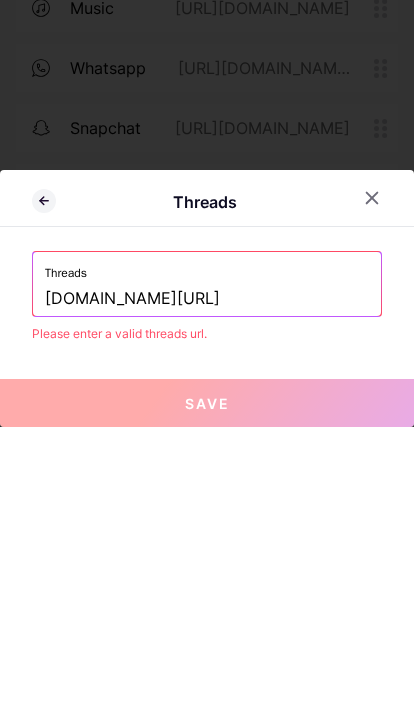 click 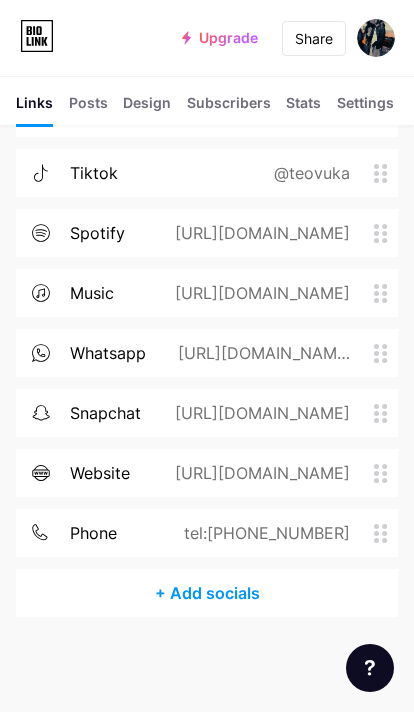 click on "+ Add socials" at bounding box center [207, 593] 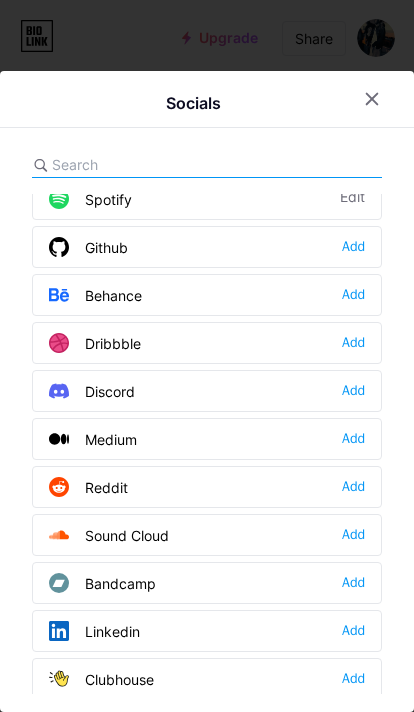 scroll, scrollTop: 270, scrollLeft: 0, axis: vertical 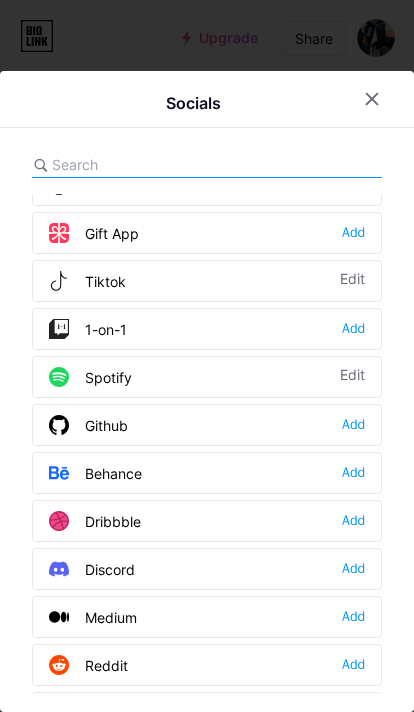 click 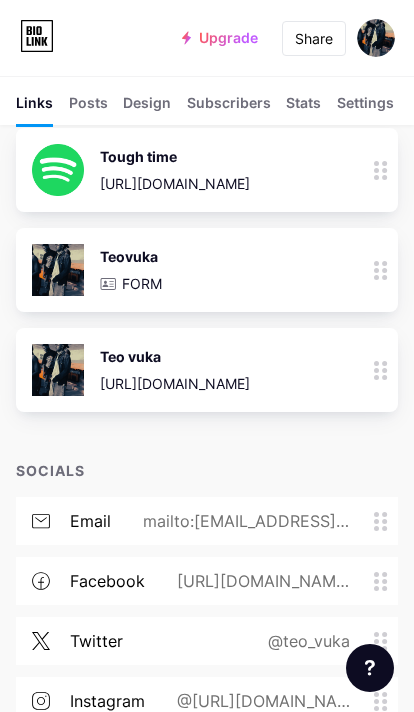 scroll, scrollTop: 156, scrollLeft: 0, axis: vertical 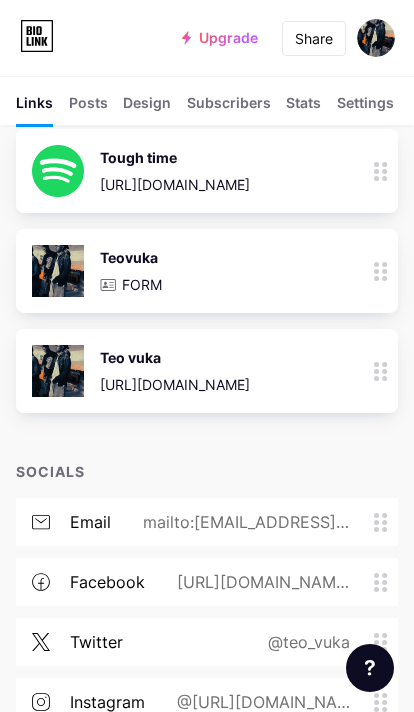 click at bounding box center [376, 38] 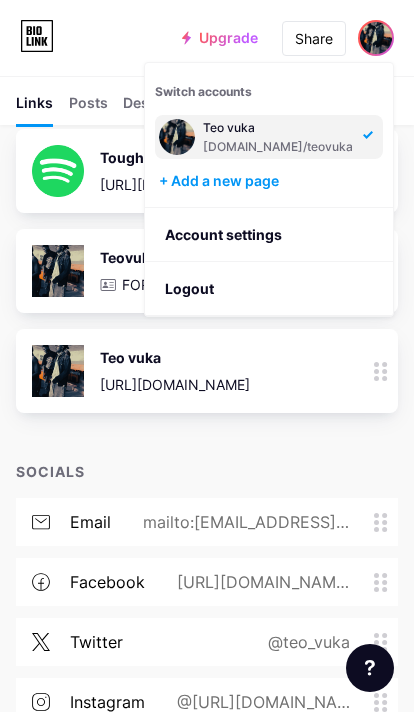 click on "Account settings" at bounding box center [269, 235] 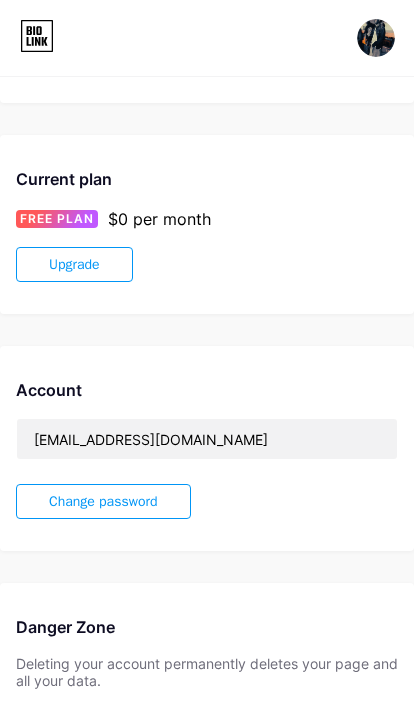 scroll, scrollTop: 293, scrollLeft: 0, axis: vertical 